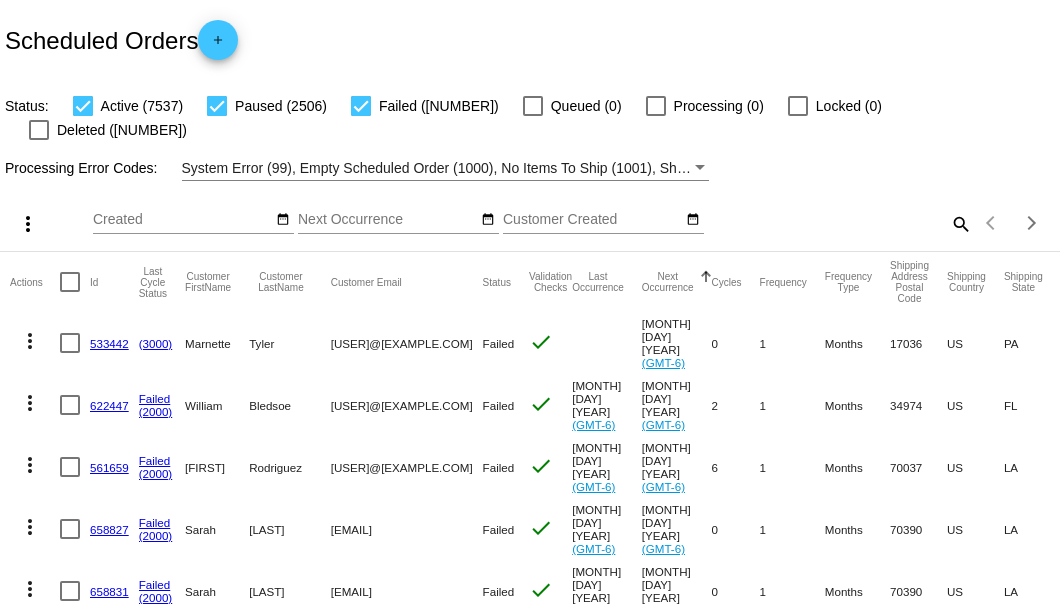 scroll, scrollTop: 0, scrollLeft: 0, axis: both 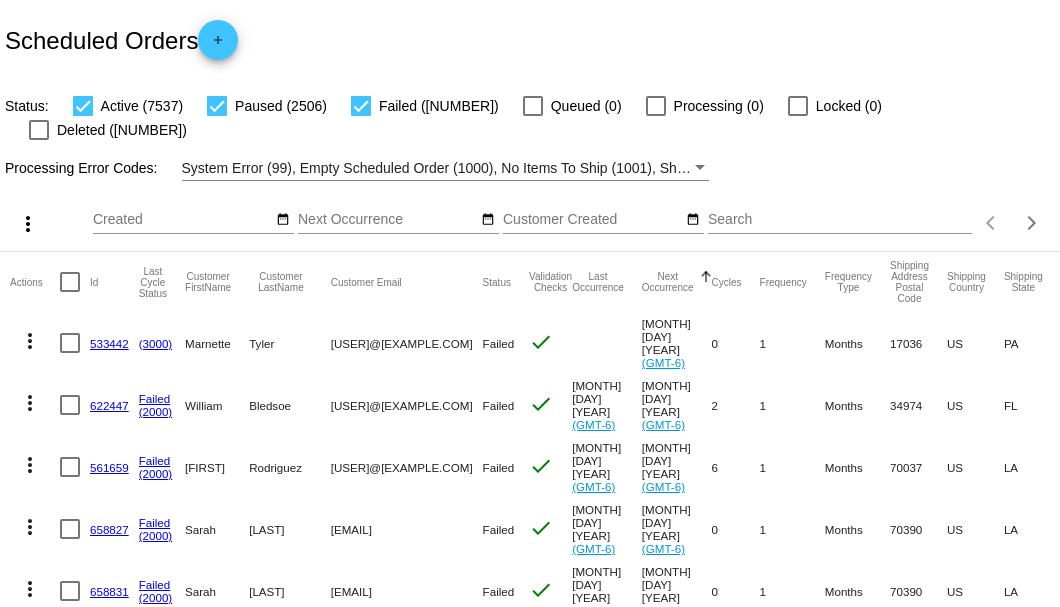 click on "Search" at bounding box center (840, 220) 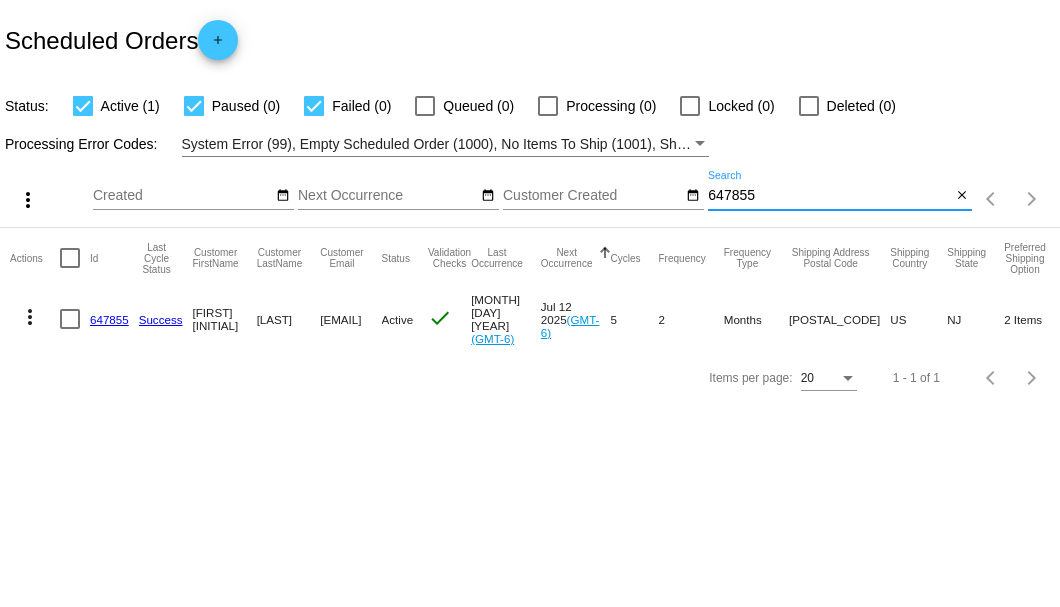 type on "647855" 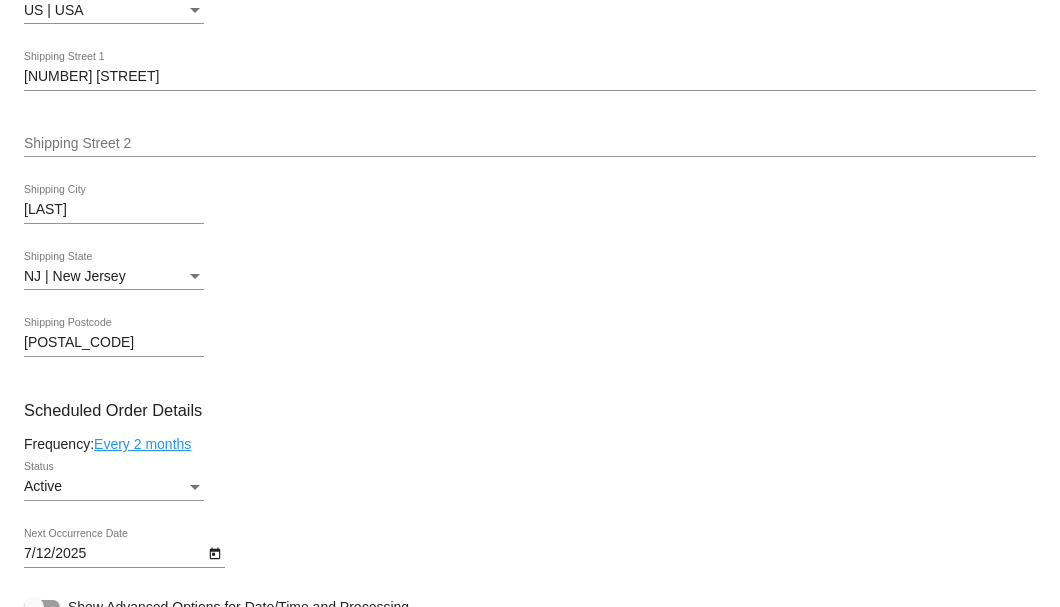 scroll, scrollTop: 1066, scrollLeft: 0, axis: vertical 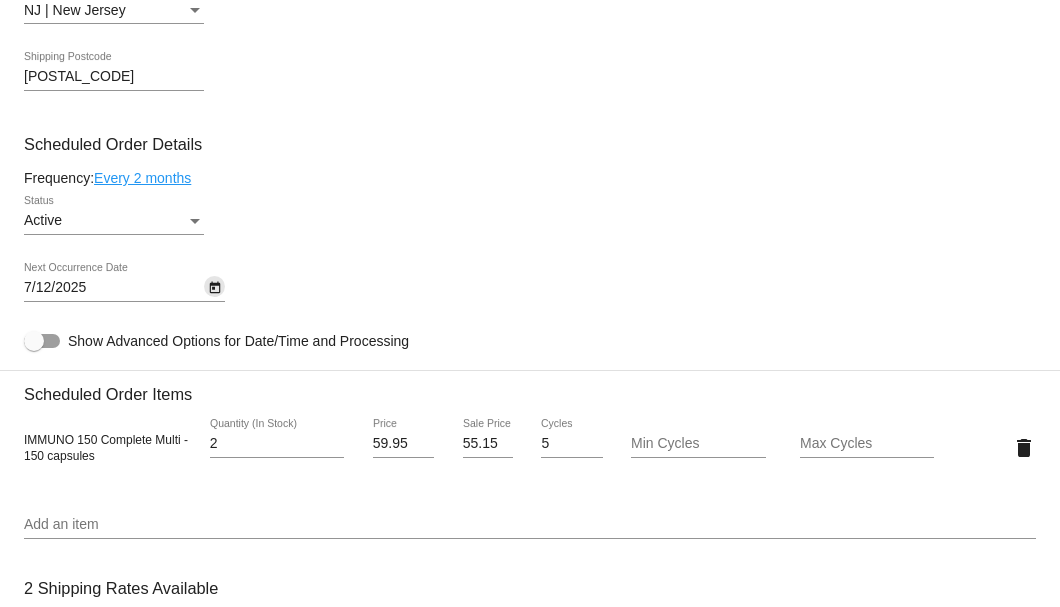click at bounding box center (215, 288) 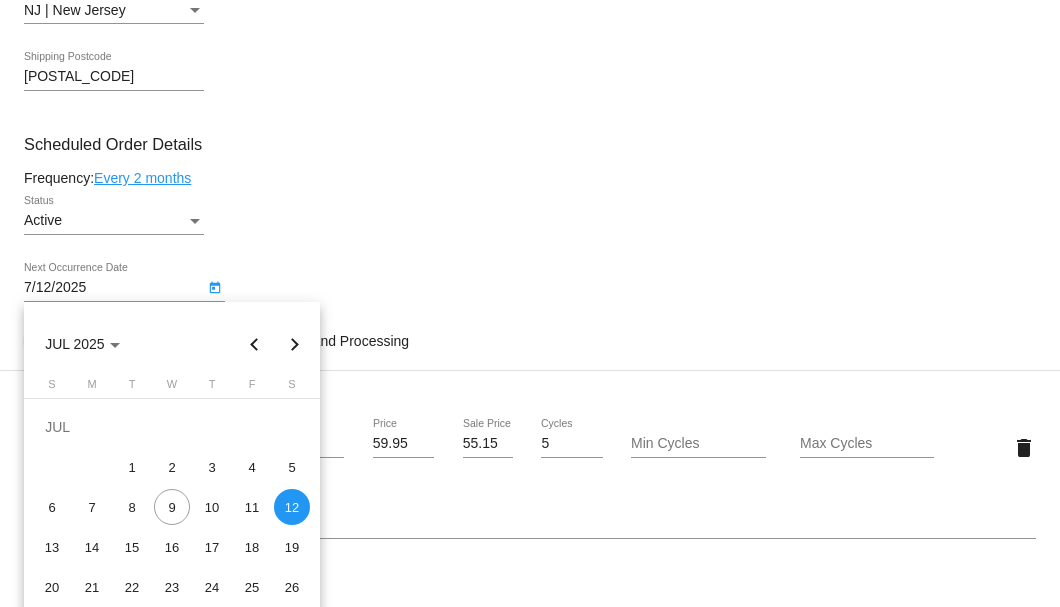 drag, startPoint x: 399, startPoint y: 271, endPoint x: 383, endPoint y: 291, distance: 25.612497 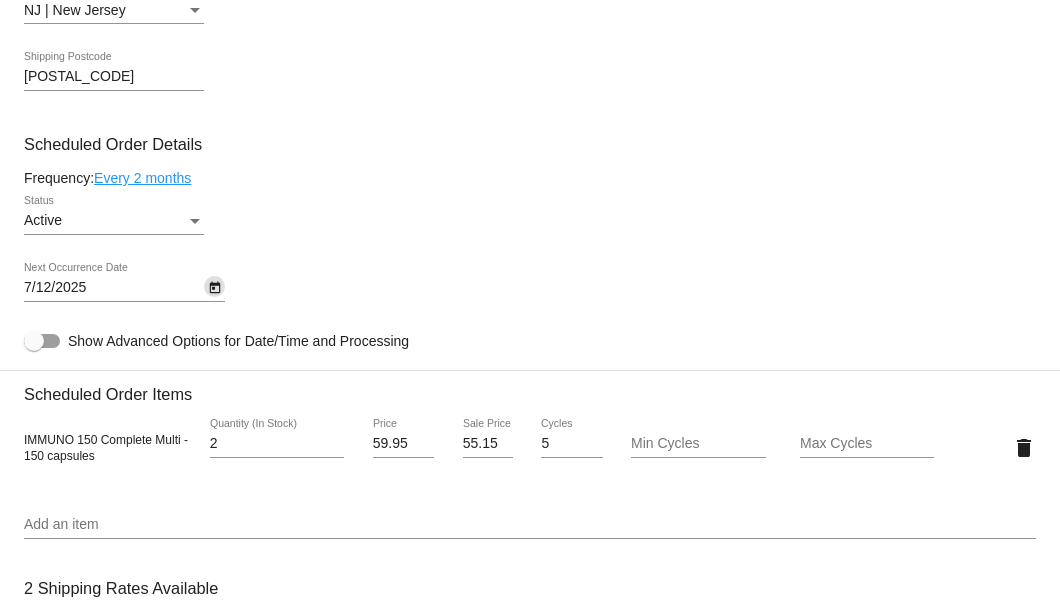 scroll, scrollTop: 1200, scrollLeft: 0, axis: vertical 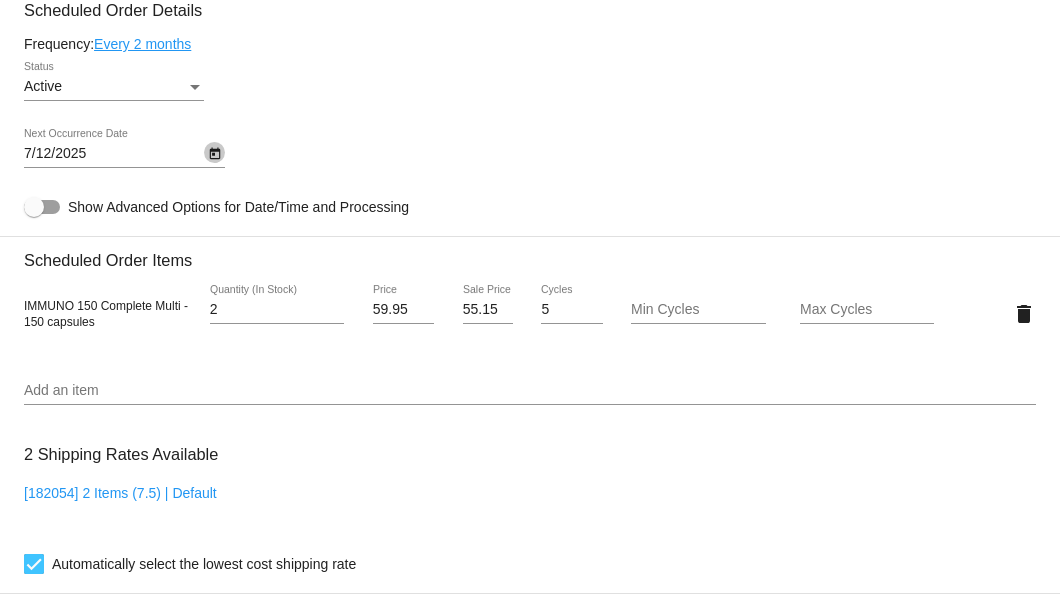 click at bounding box center [215, 154] 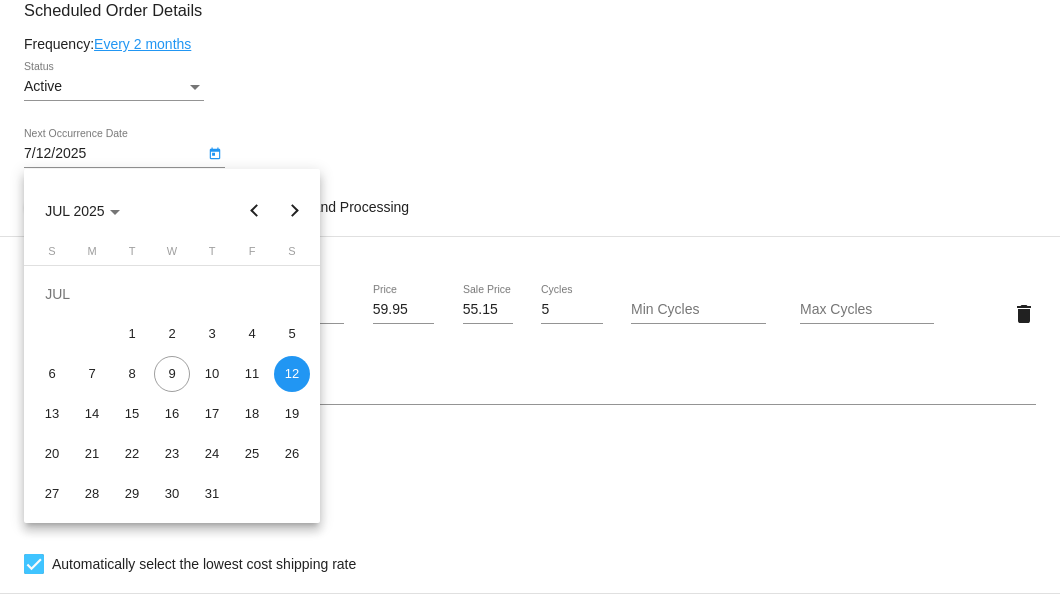 click at bounding box center (295, 211) 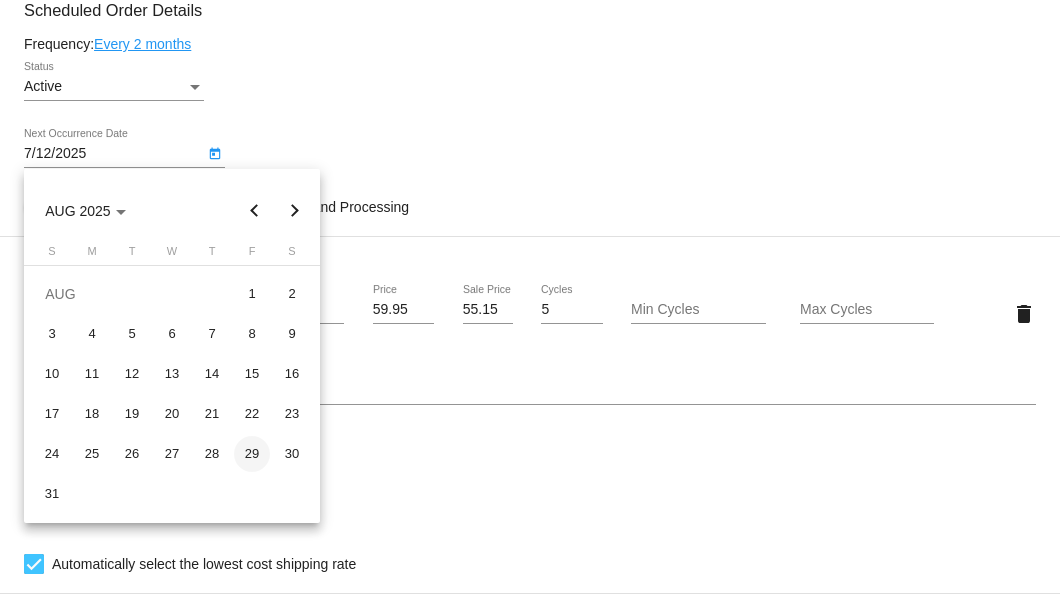 click on "29" at bounding box center (252, 454) 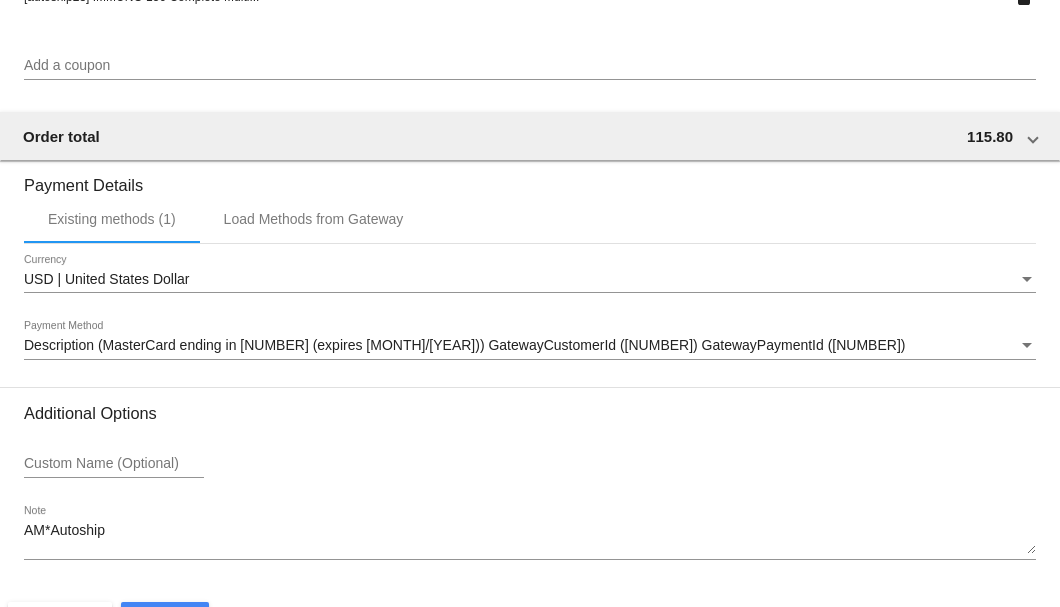 scroll, scrollTop: 1930, scrollLeft: 0, axis: vertical 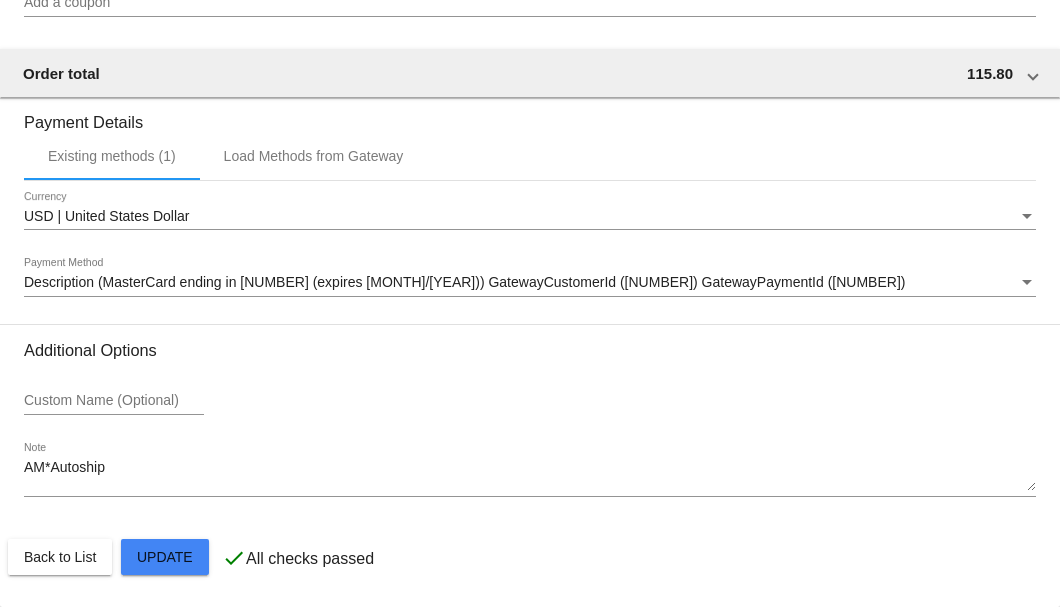 click on "Customer
[NUMBER]: [FIRST] [LAST]
[USER]@[EXAMPLE.COM]
Customer Shipping
Enter Shipping Address Select A Saved Address (0)
[FIRST]
Shipping First Name
[LAST]
Shipping Last Name
US | USA
Shipping Country
[STREET]
Shipping Street 1
Shipping Street 2
[CITY]
Shipping City
[STATE] | [STATE]
Shipping State
[POSTAL_CODE]
Shipping Postcode
Scheduled Order Details
Frequency:
Every 2 months
Active
Status
2" at bounding box center [530, -428] 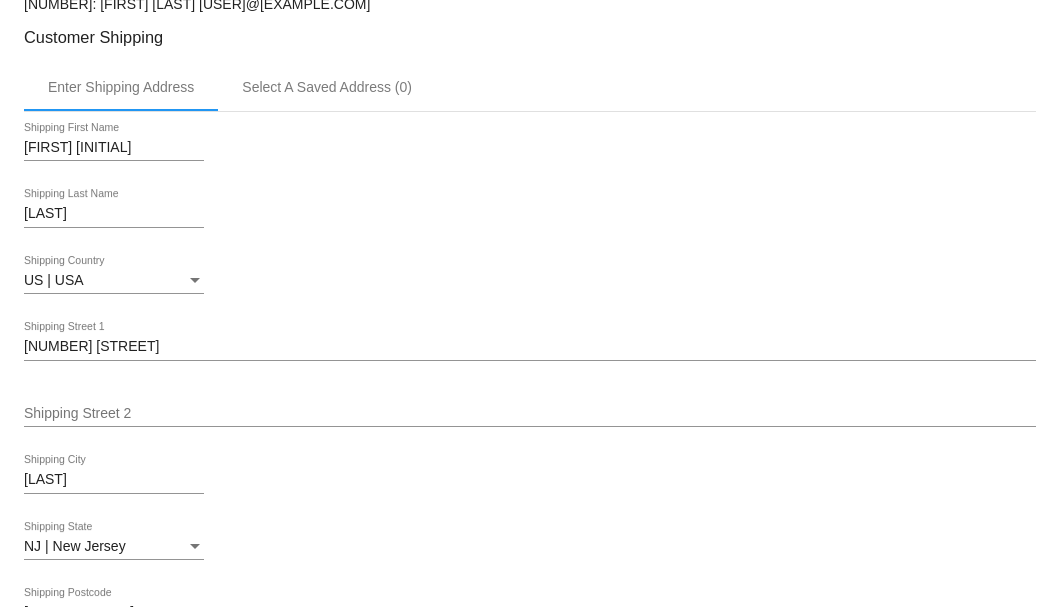 scroll, scrollTop: 330, scrollLeft: 0, axis: vertical 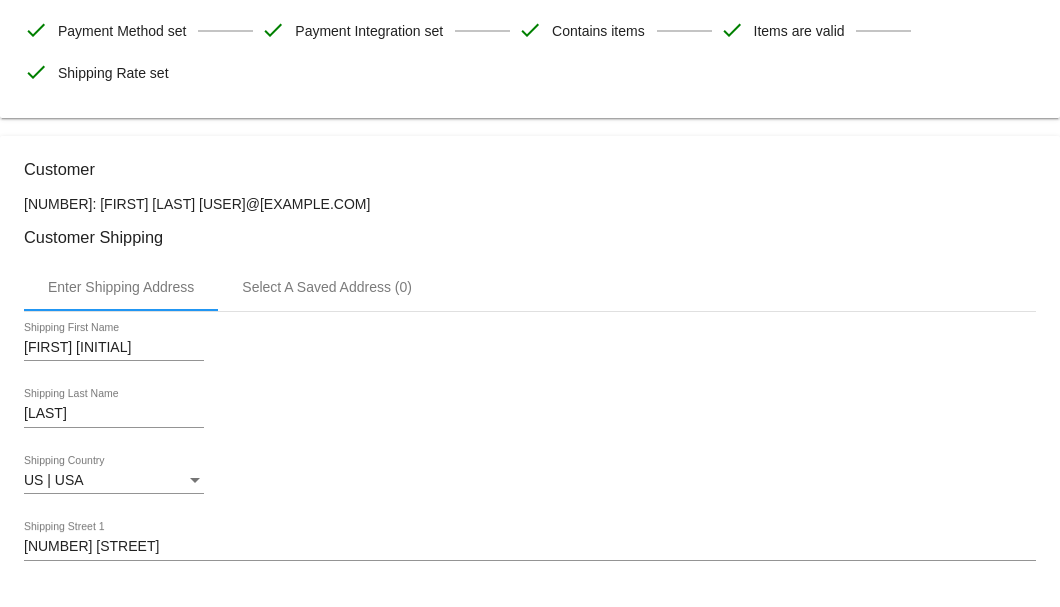 drag, startPoint x: 325, startPoint y: 203, endPoint x: 179, endPoint y: 193, distance: 146.34207 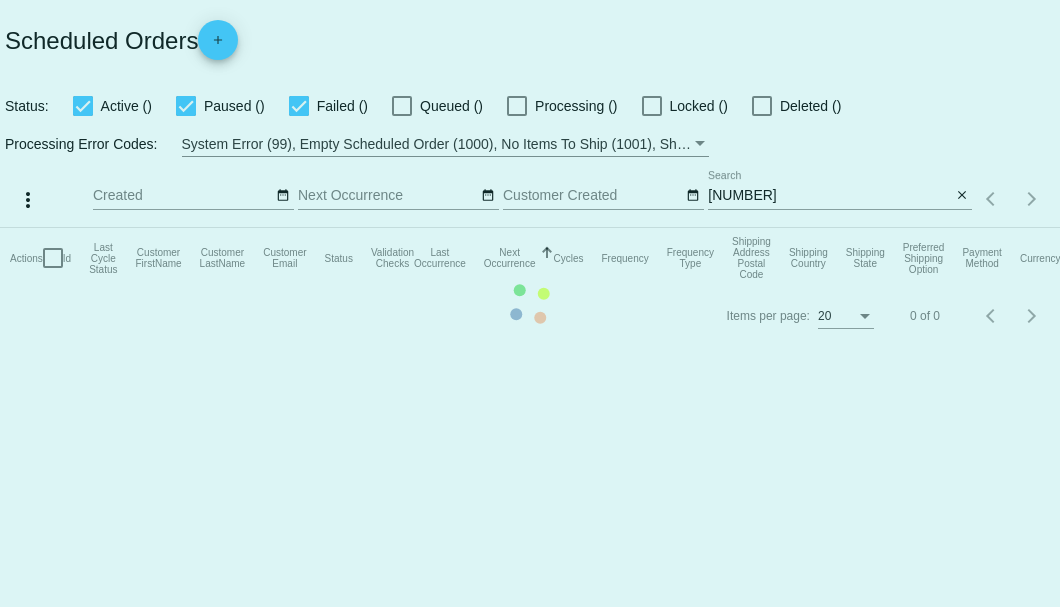 scroll, scrollTop: 0, scrollLeft: 0, axis: both 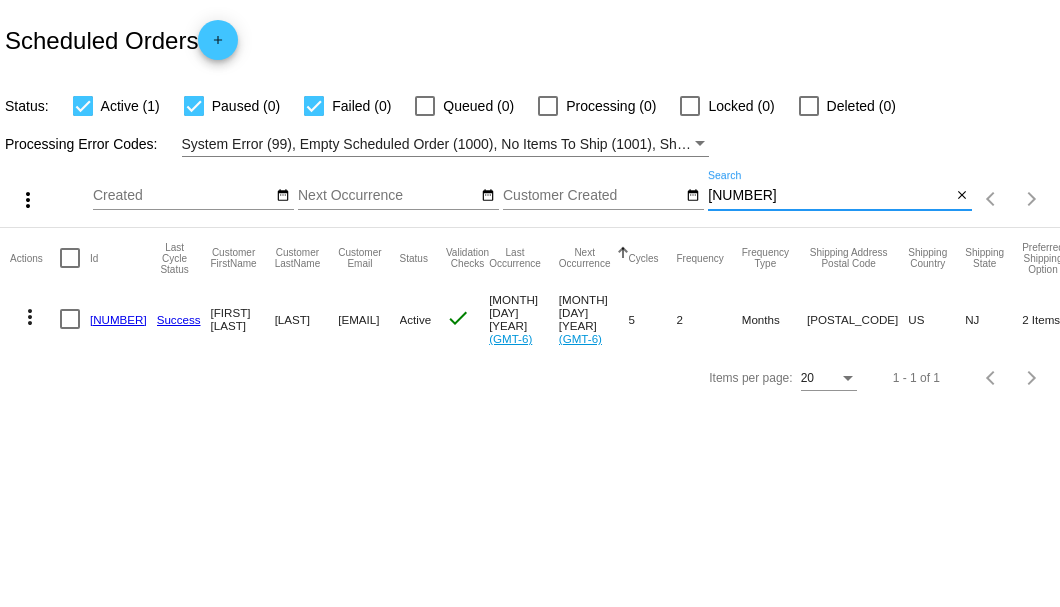click on "647855" at bounding box center (829, 196) 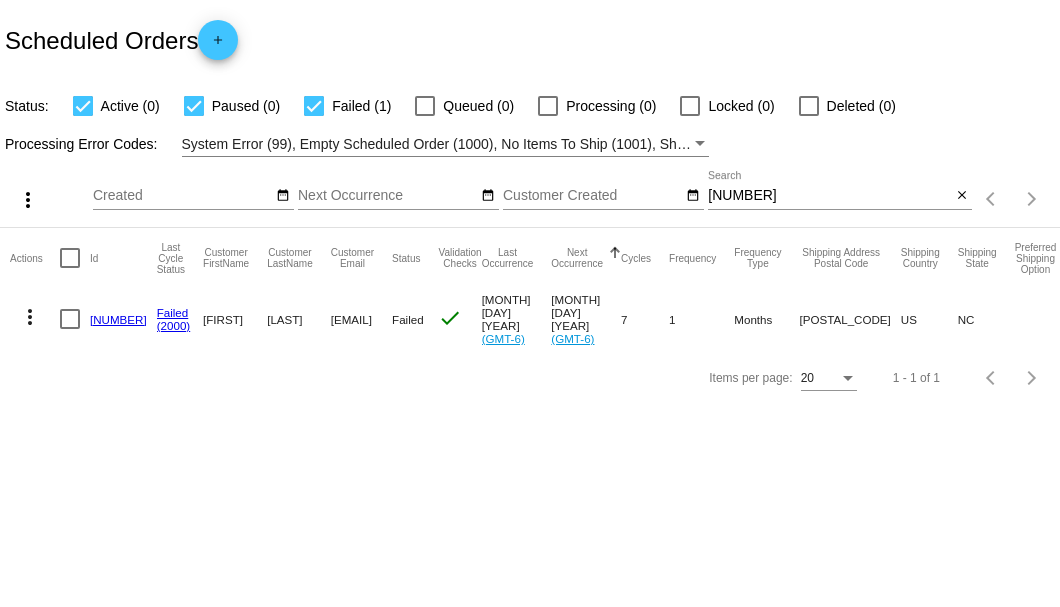 drag, startPoint x: 310, startPoint y: 314, endPoint x: 408, endPoint y: 319, distance: 98.12747 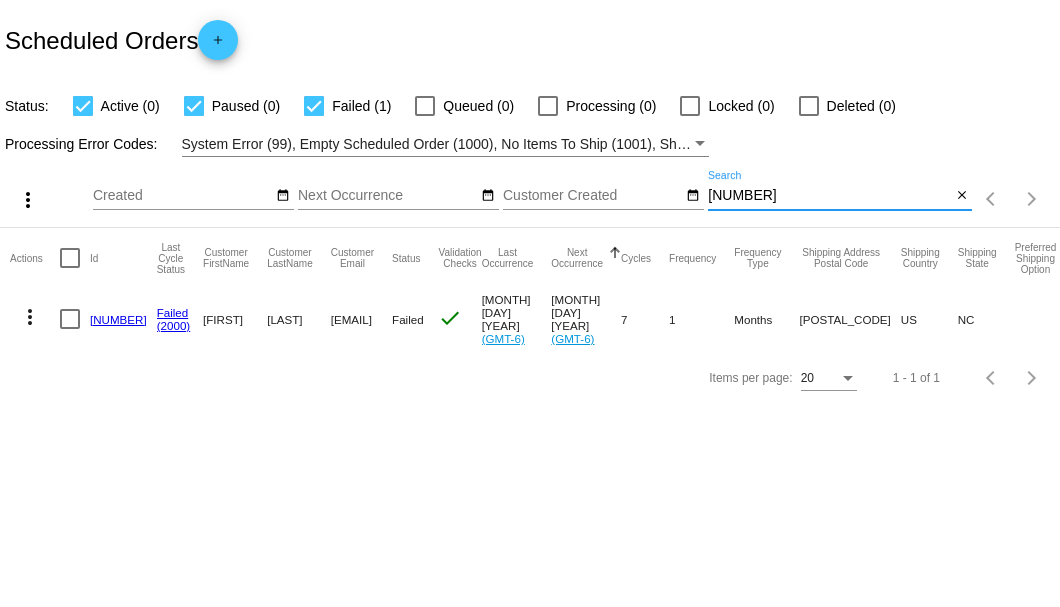 click on "817714" at bounding box center [829, 196] 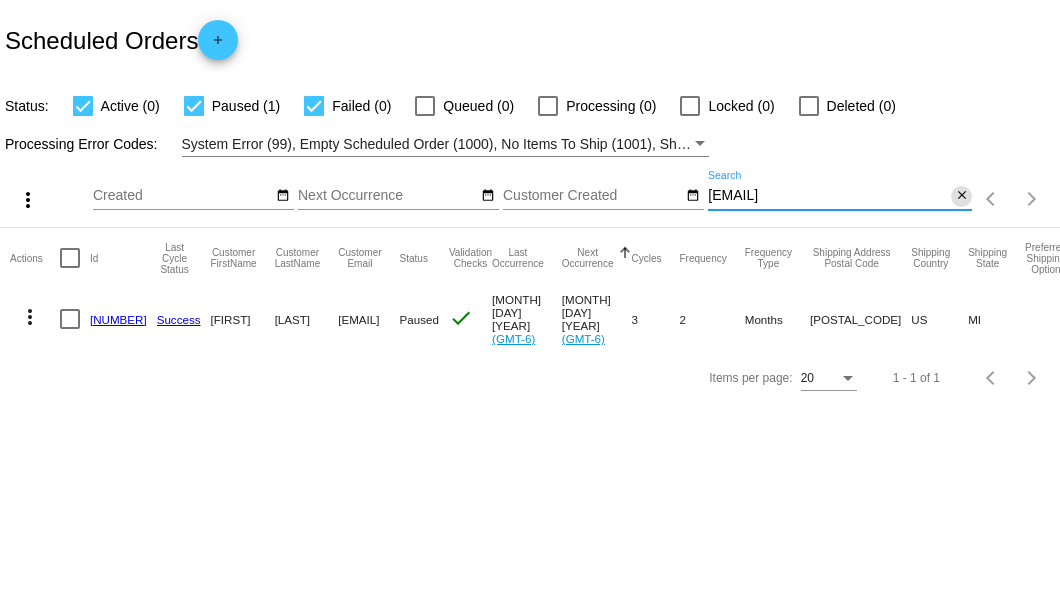 type on "4donnacook@gmail.com" 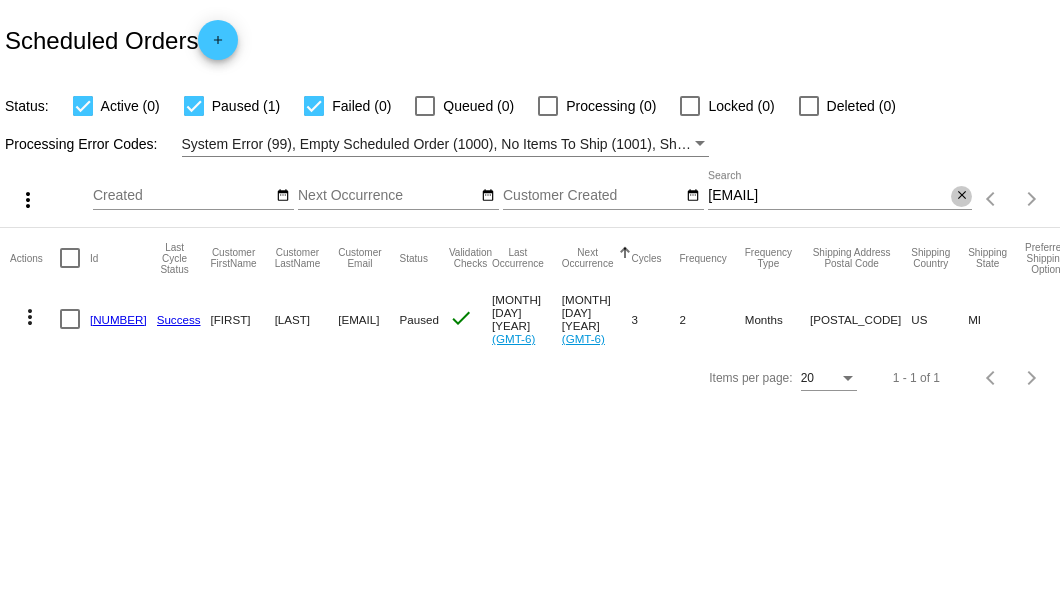 click on "close" at bounding box center [962, 196] 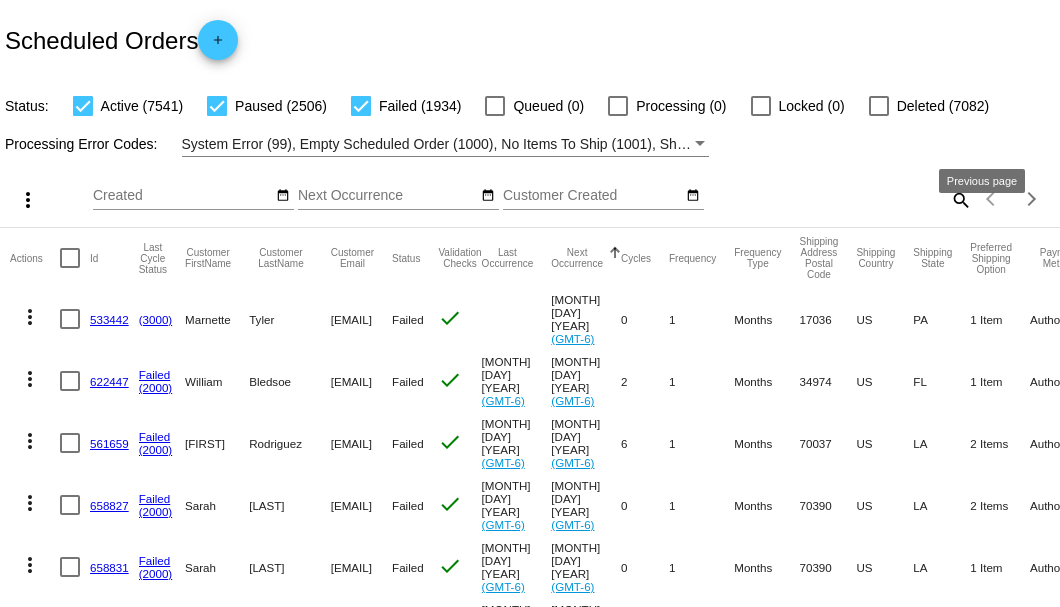 click on "search" at bounding box center (960, 199) 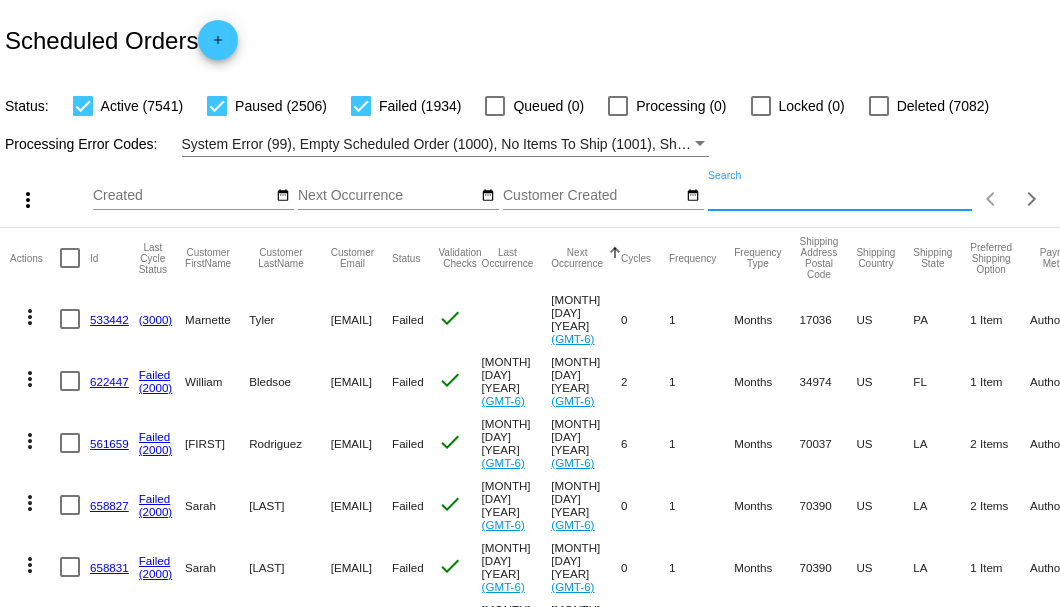 click on "Search" at bounding box center [840, 196] 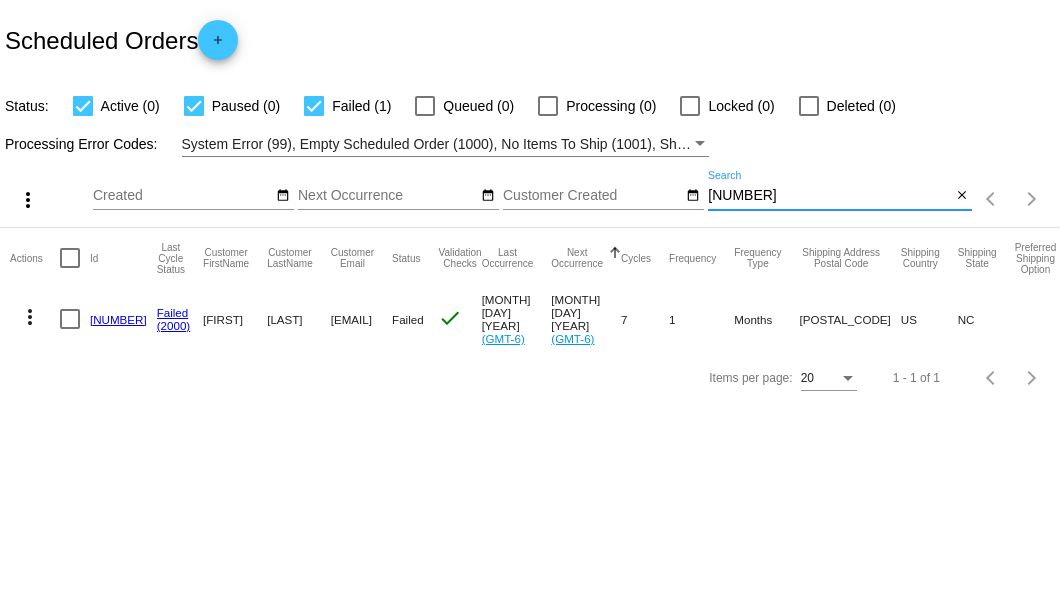 type on "817714" 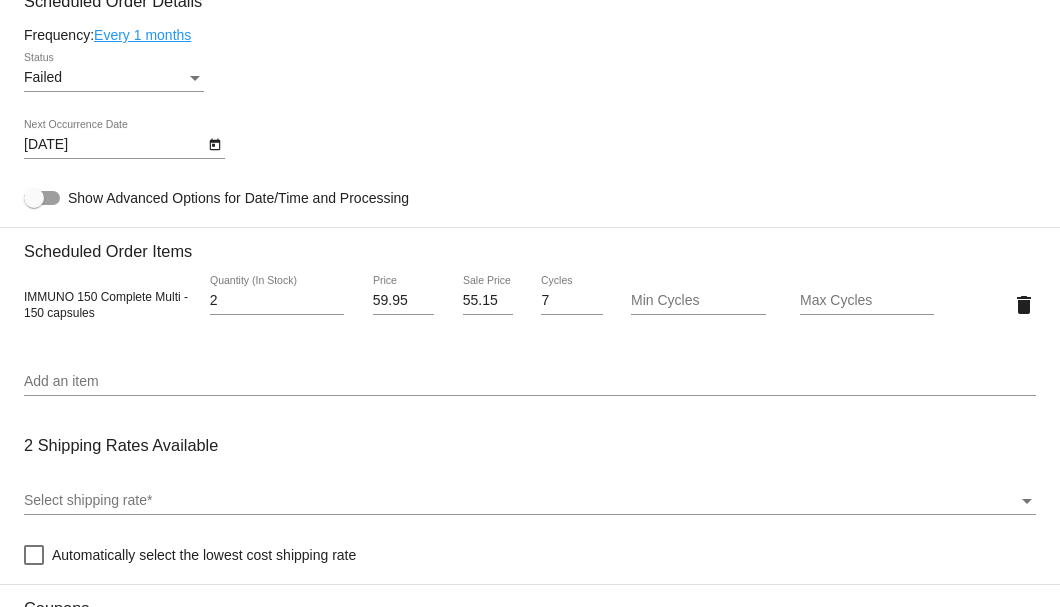 scroll, scrollTop: 1133, scrollLeft: 0, axis: vertical 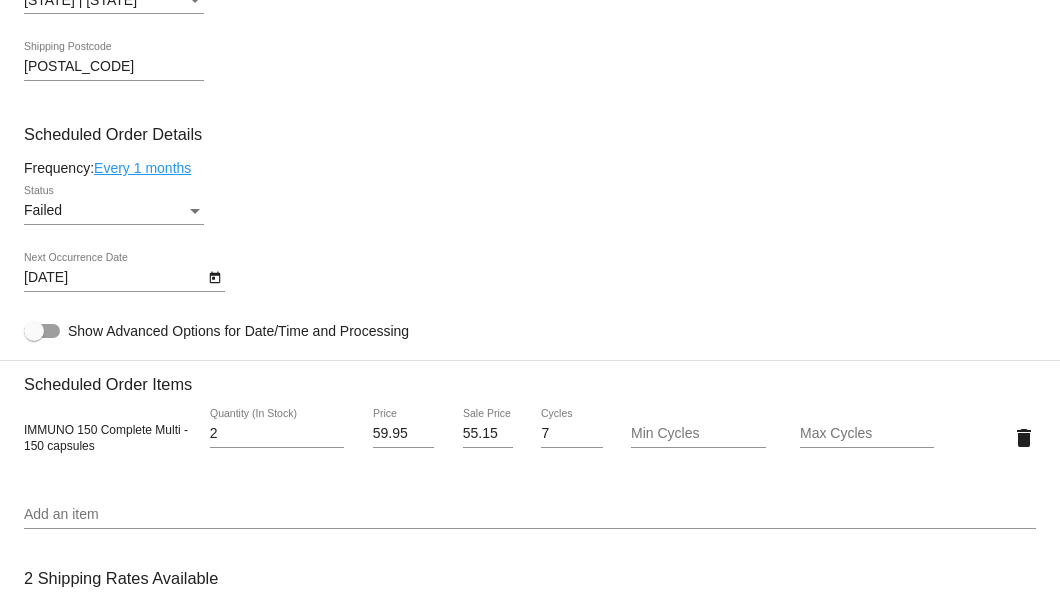 click at bounding box center [195, 211] 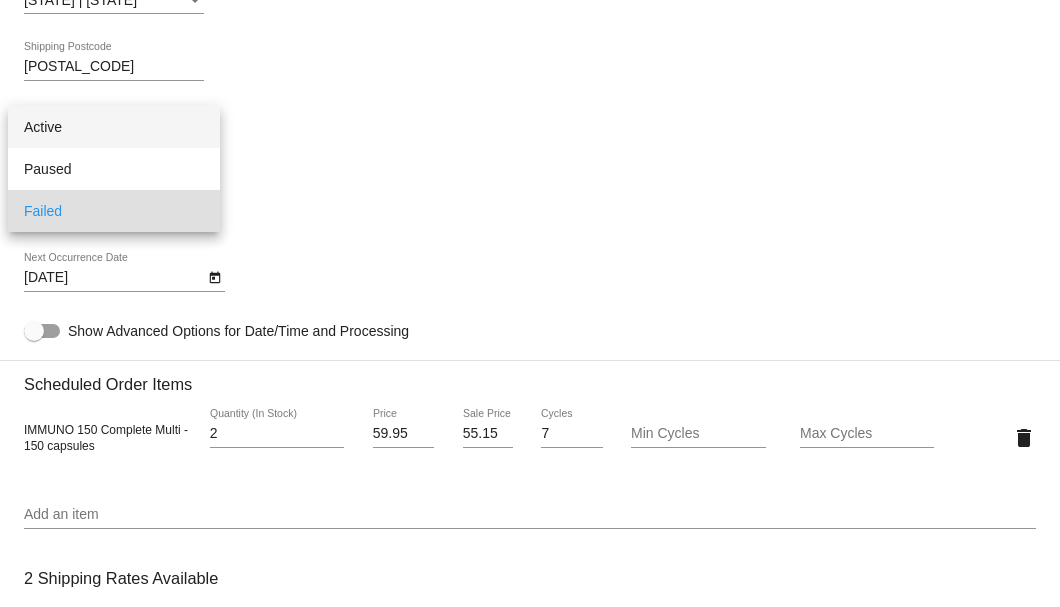 click on "Active" at bounding box center [114, 127] 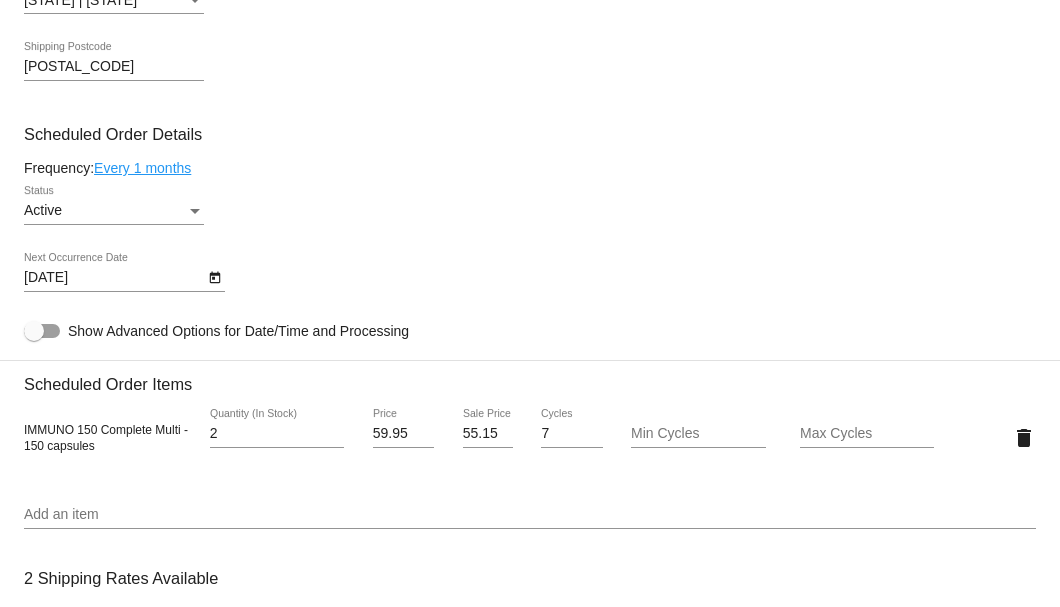 click on "Every 1 months" at bounding box center (142, 168) 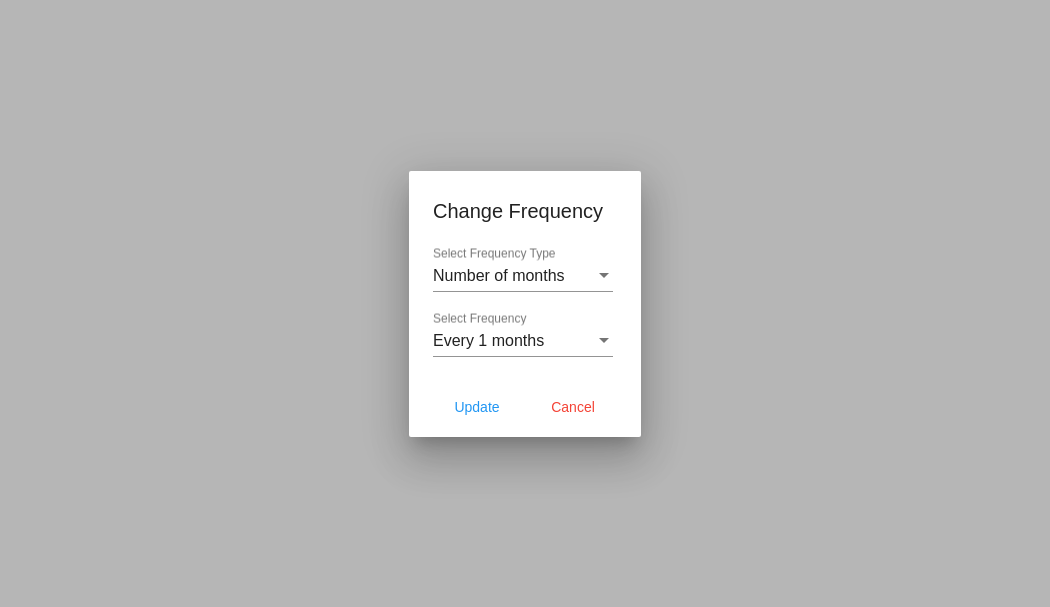 click on "Every 1 months
Select Frequency" at bounding box center [523, 334] 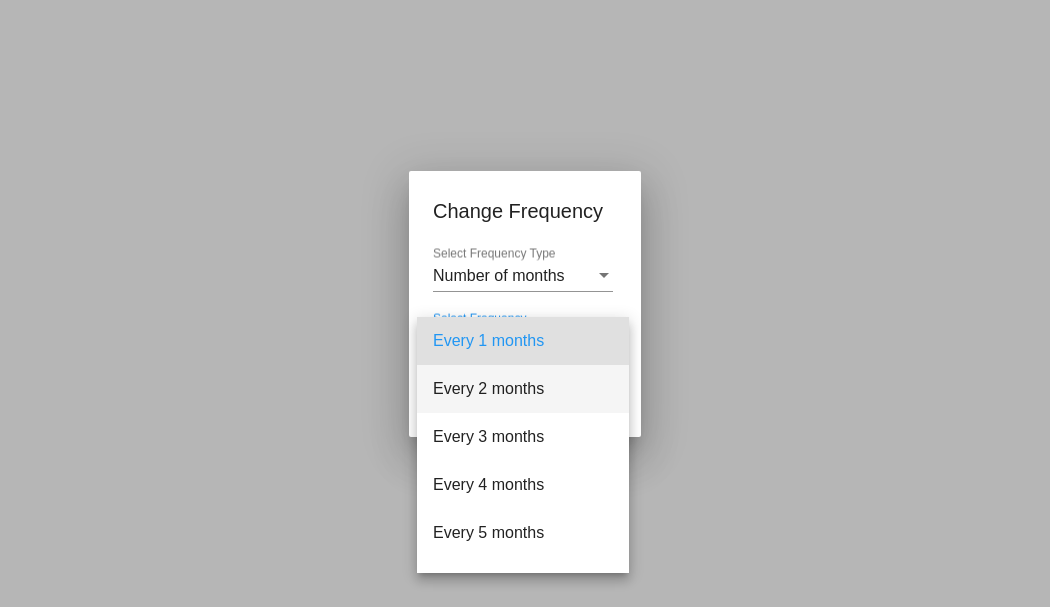 click on "Every 2 months" at bounding box center (523, 389) 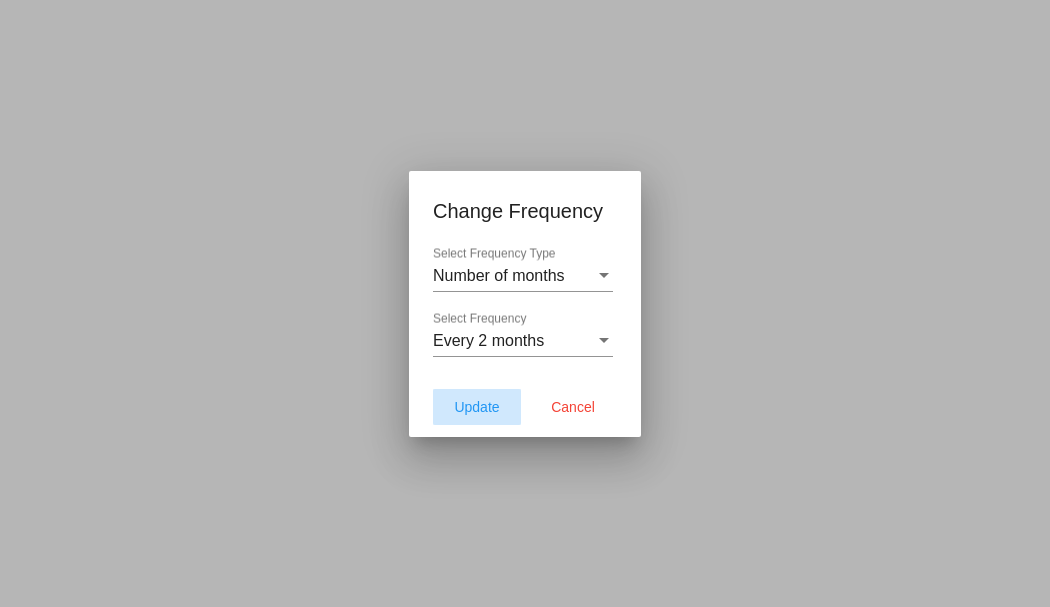 click on "Update" at bounding box center (476, 407) 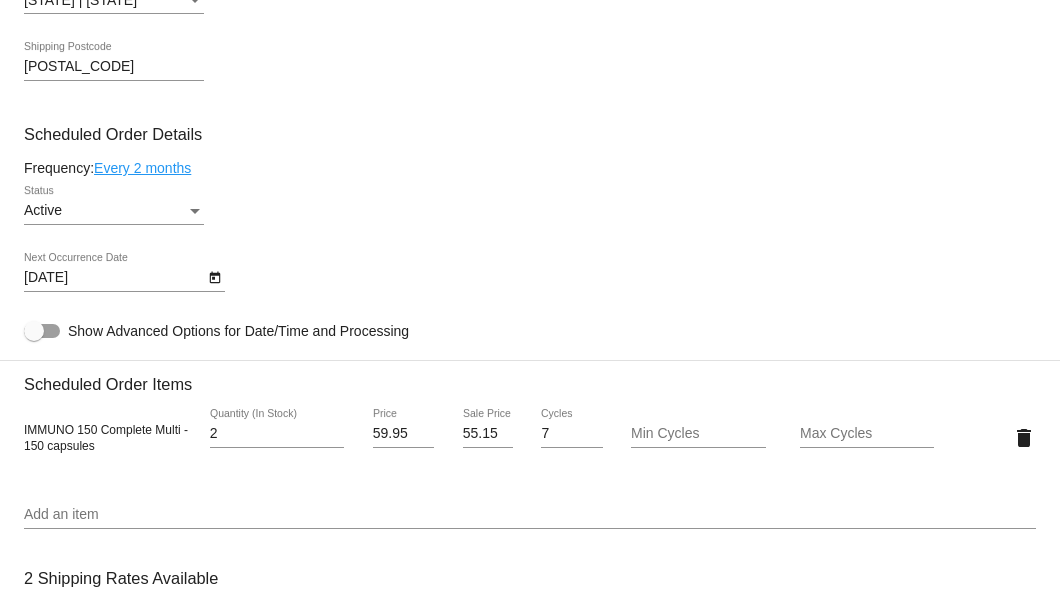 click at bounding box center (215, 278) 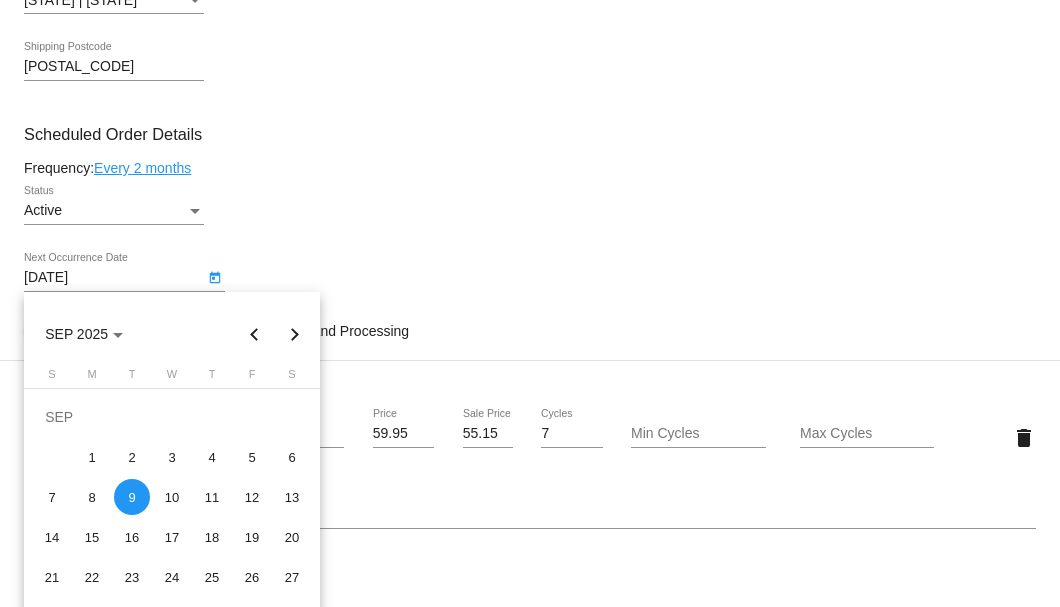 click at bounding box center [295, 334] 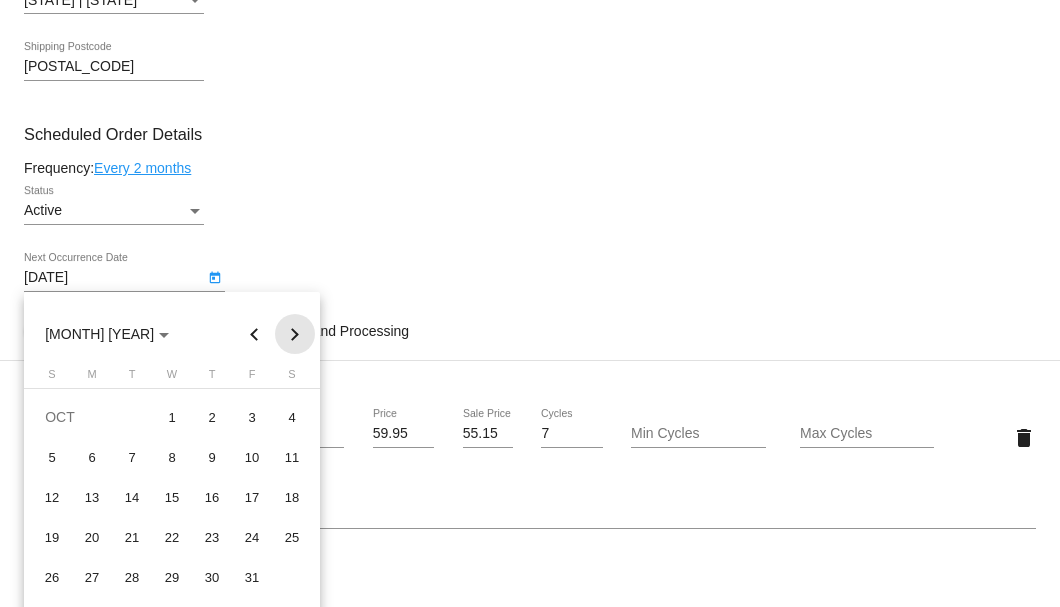 click at bounding box center [295, 334] 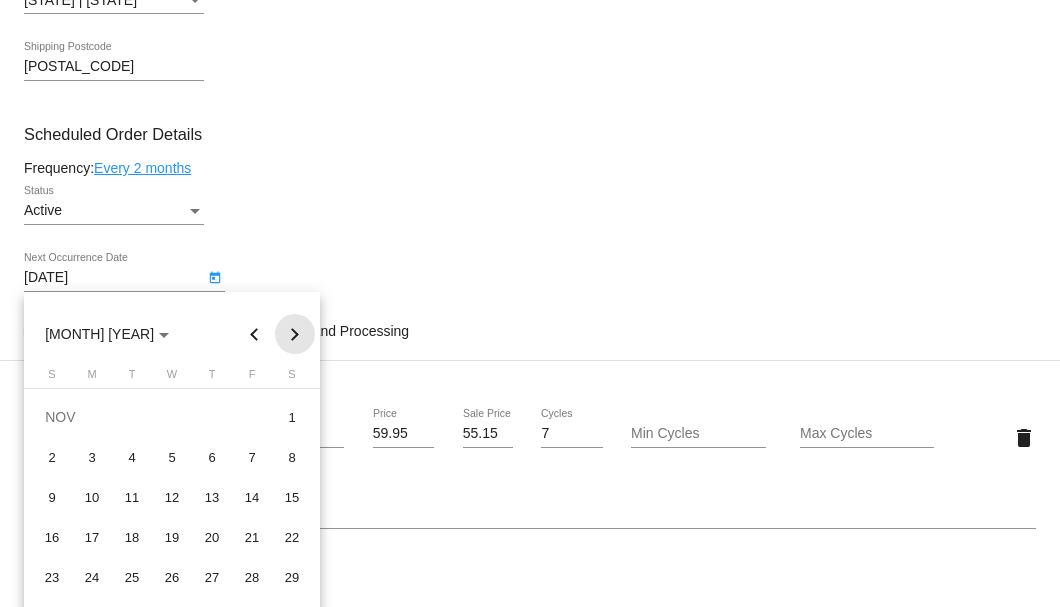click at bounding box center (295, 334) 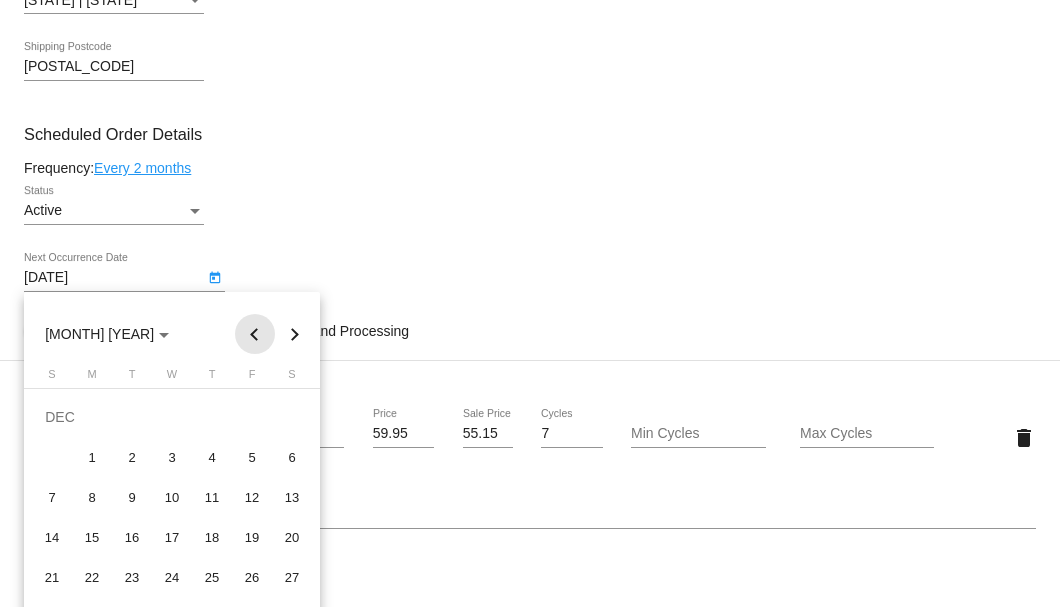 click at bounding box center [255, 334] 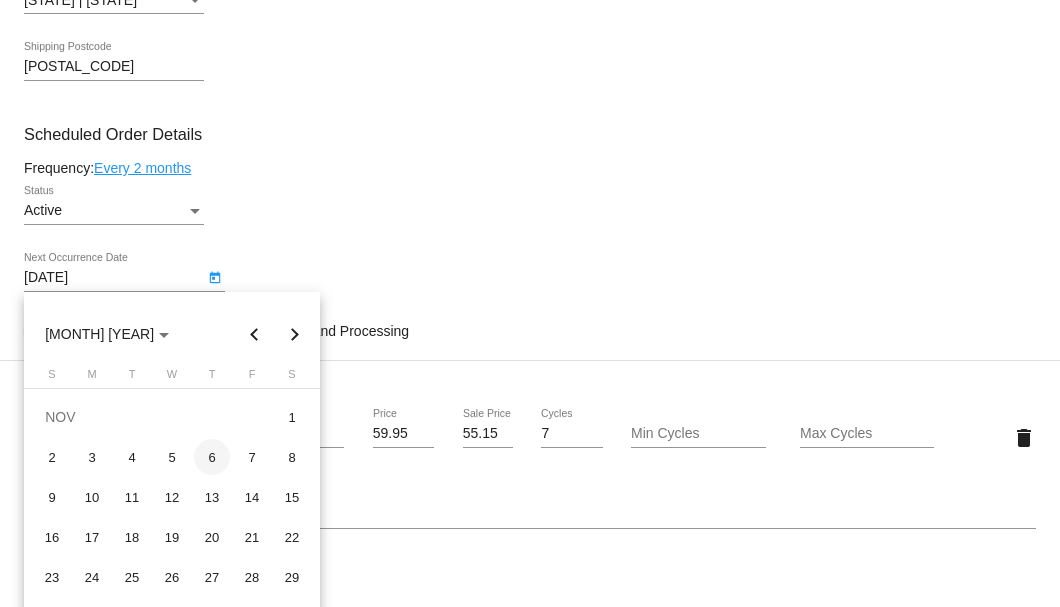 click on "6" at bounding box center [212, 457] 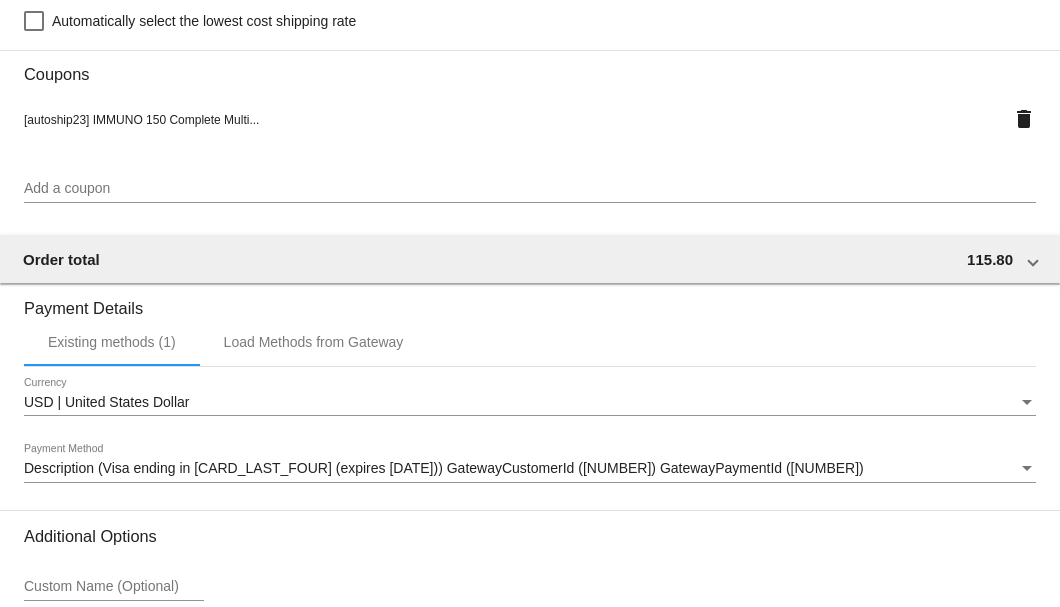 scroll, scrollTop: 1986, scrollLeft: 0, axis: vertical 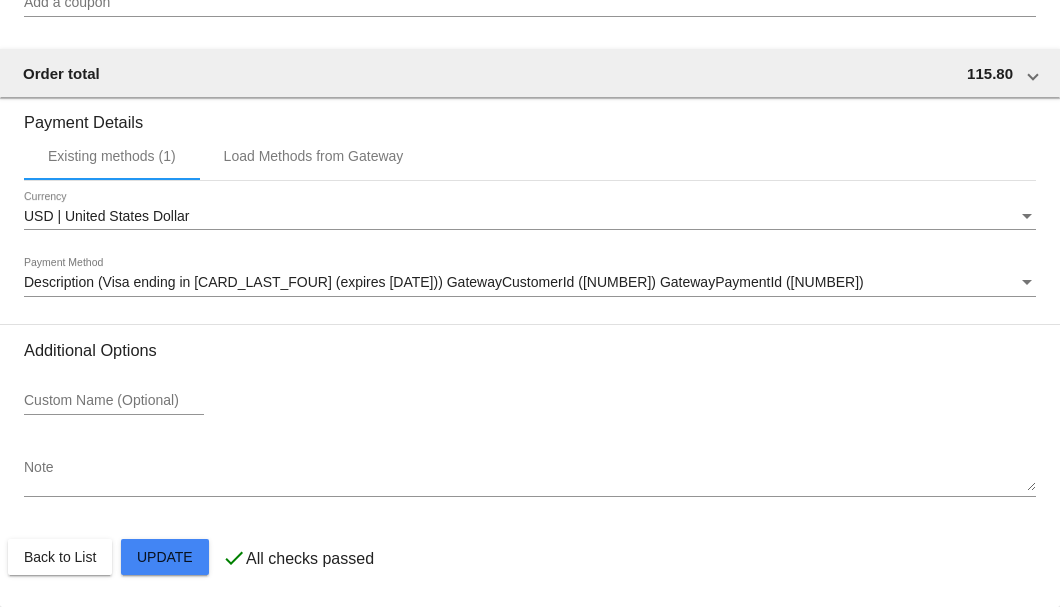 click on "Customer
5670294: Kris Zdunczyk
ribit69@gmail.com
Customer Shipping
Enter Shipping Address Select A Saved Address (0)
Kris
Shipping First Name
Zdunczyk
Shipping Last Name
US | USA
Shipping Country
173 W Church St
Shipping Street 1
Shipping Street 2
Mocksville
Shipping City
NC | North Carolina
Shipping State
27028
Shipping Postcode
Scheduled Order Details
Frequency:
Every 2 months
Active
Status
2" at bounding box center [530, -428] 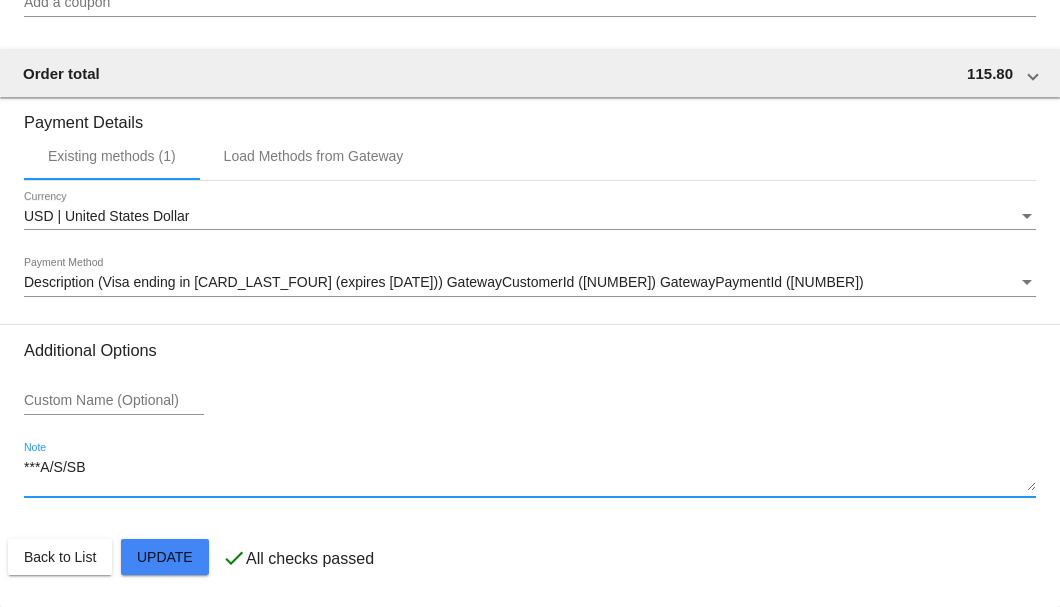 click on "Customer
5670294: Kris Zdunczyk
ribit69@gmail.com
Customer Shipping
Enter Shipping Address Select A Saved Address (0)
Kris
Shipping First Name
Zdunczyk
Shipping Last Name
US | USA
Shipping Country
173 W Church St
Shipping Street 1
Shipping Street 2
Mocksville
Shipping City
NC | North Carolina
Shipping State
27028
Shipping Postcode
Scheduled Order Details
Frequency:
Every 2 months
Active
Status
2" at bounding box center [530, -428] 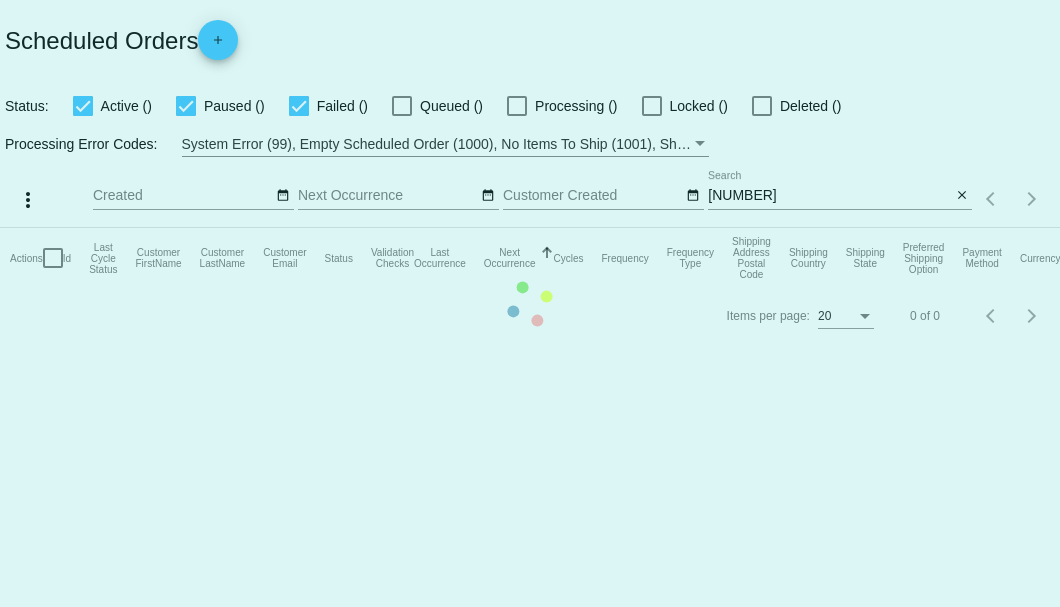 scroll, scrollTop: 0, scrollLeft: 0, axis: both 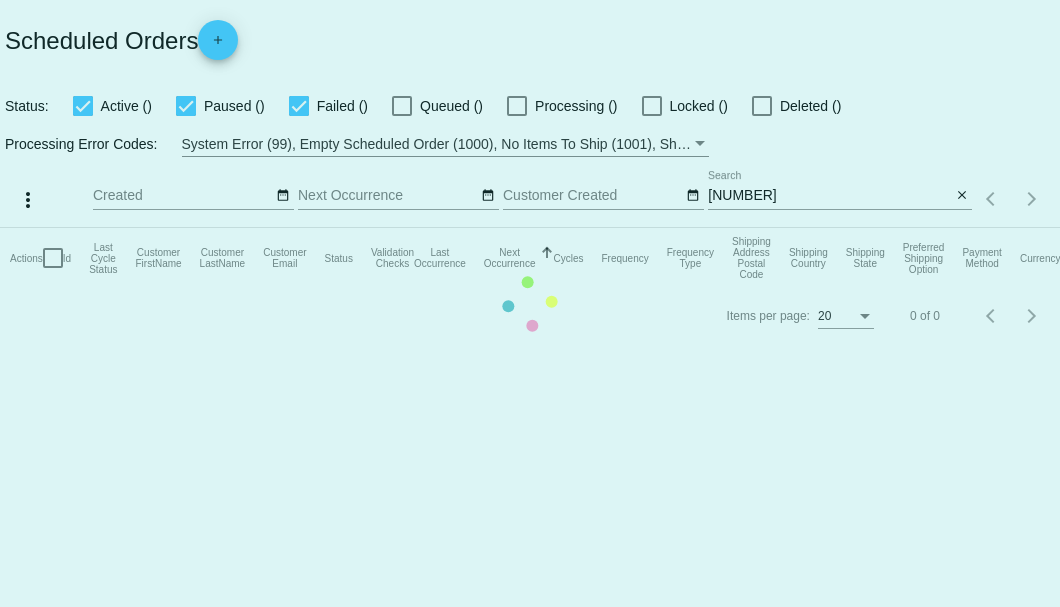 click on "Actions
Id   Last Cycle Status   Customer FirstName   Customer LastName   Customer Email   Status   Validation Checks   Last Occurrence   Next Occurrence   Sorted by NextOccurrenceUtc ascending  Cycles   Frequency   Frequency Type   Shipping Address Postal Code
Shipping Country
Shipping State
Preferred Shipping Option
Payment Method   Currency   Total Product Quantity   Scheduled Order Subtotal
Scheduled Order LTV" at bounding box center [530, 258] 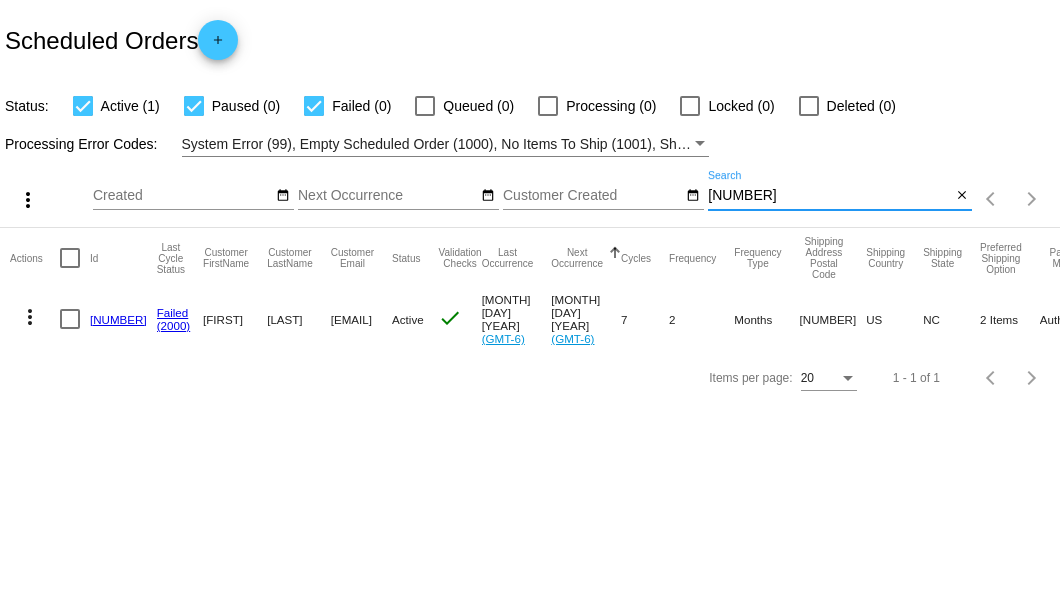 click on "[NUMBER]" at bounding box center [829, 196] 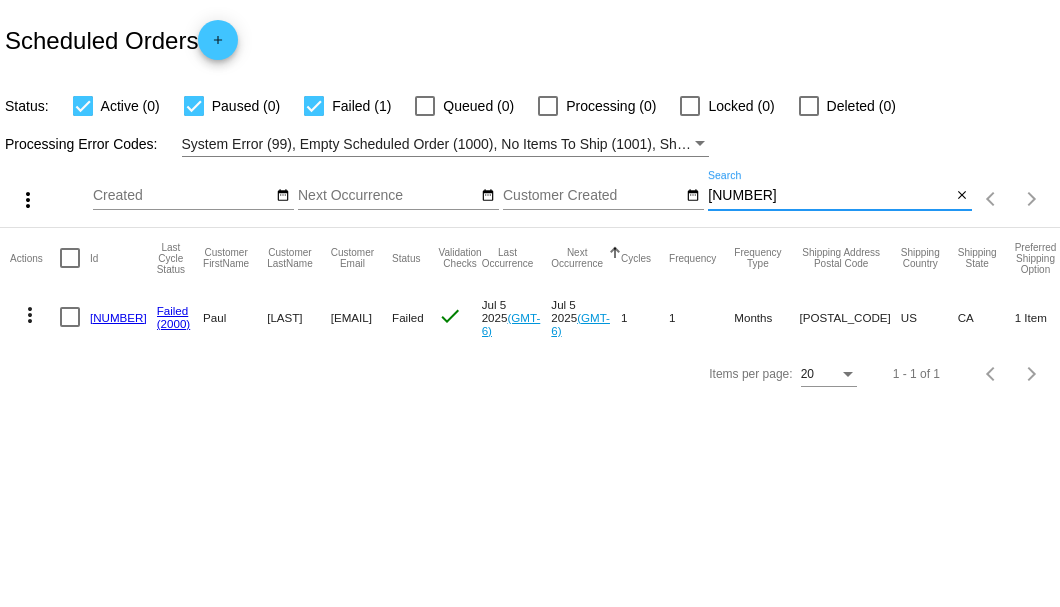 type on "[NUMBER]" 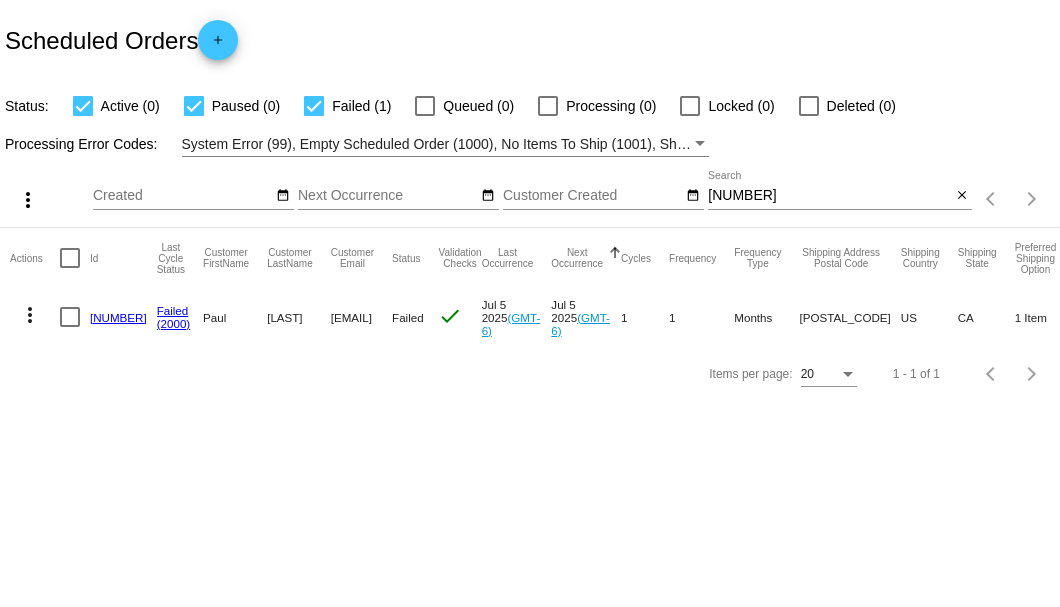 click on "[NUMBER]" at bounding box center (118, 317) 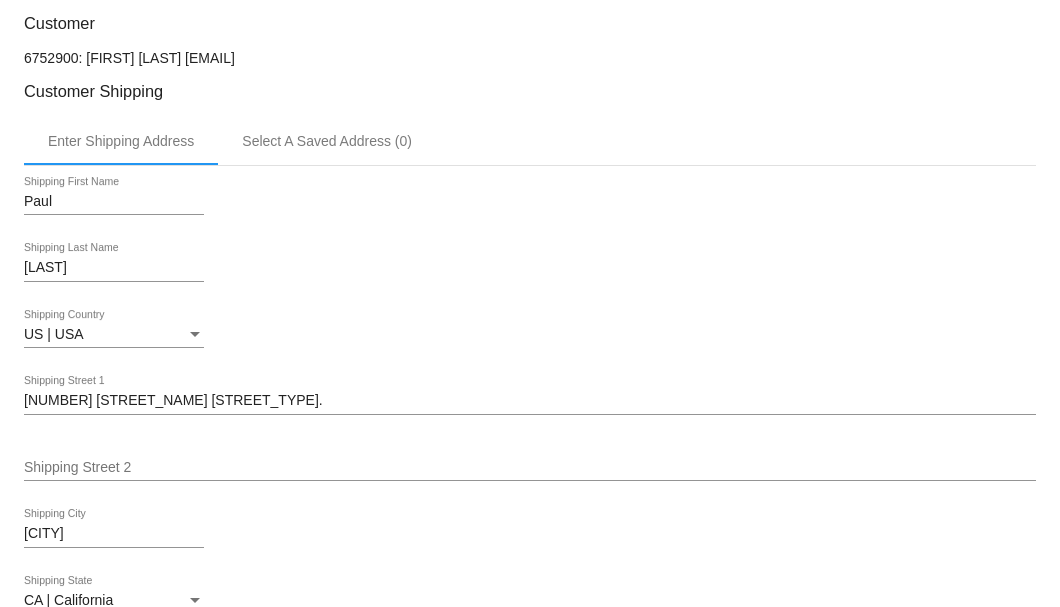 scroll, scrollTop: 733, scrollLeft: 0, axis: vertical 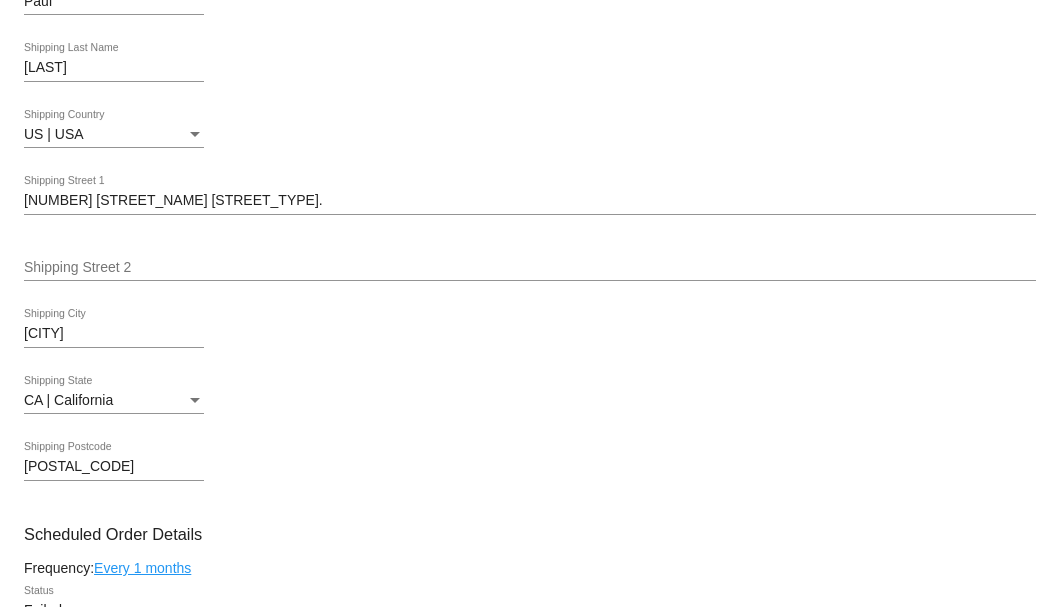 click on "[NUMBER] [STREET_NAME] [STREET_TYPE]
Shipping Street 1" at bounding box center [530, 195] 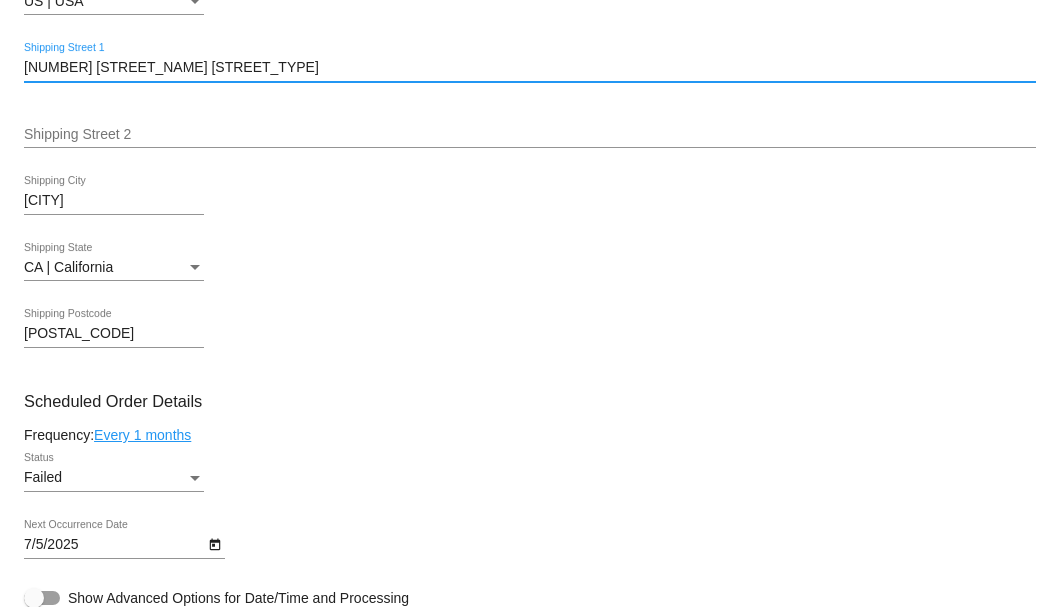 scroll, scrollTop: 1066, scrollLeft: 0, axis: vertical 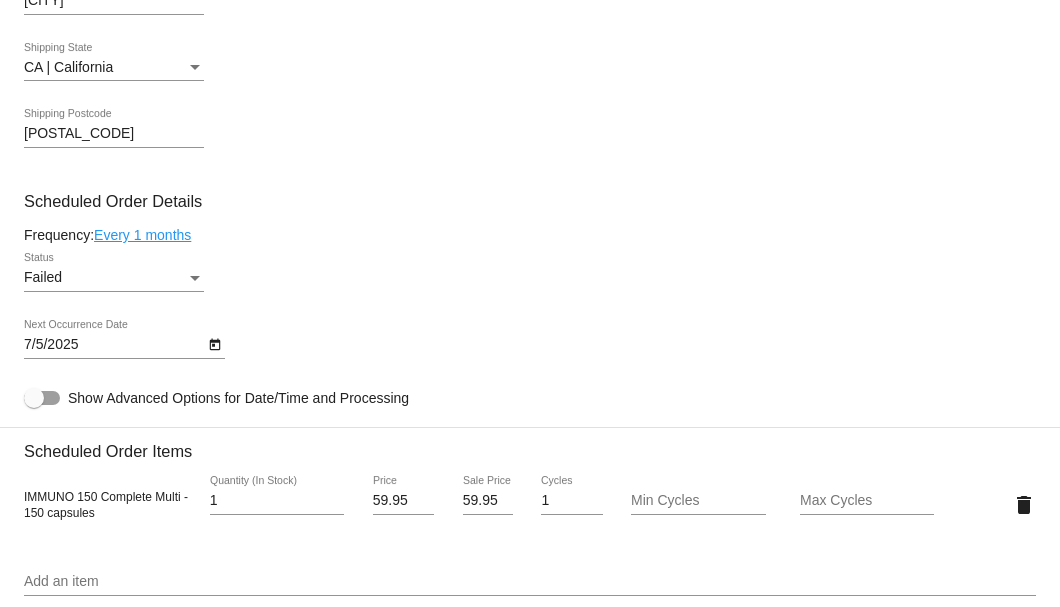 type on "[NUMBER] [STREET_NAME] [STREET_TYPE]" 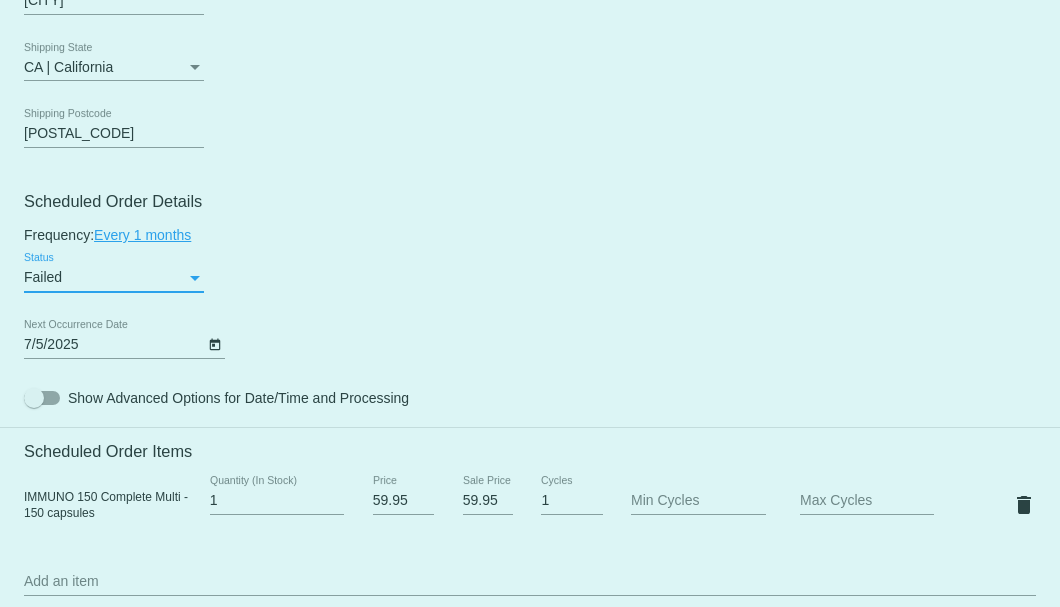 click on "Customer
6752900: [FIRST] [LAST]
[EMAIL]
Customer Shipping
Enter Shipping Address Select A Saved Address (0)
[FIRST]
Shipping First Name
[LAST]
Shipping Last Name
US | USA
Shipping Country
[NUMBER] [STREET_NAME] [STREET_TYPE]
Shipping Street 1
Shipping Street 2
[CITY]
Shipping City
CA | California
Shipping State
[POSTAL_CODE]
Shipping Postcode
Scheduled Order Details
Frequency:
Every 1 months
Failed
Status" at bounding box center [530, 891] 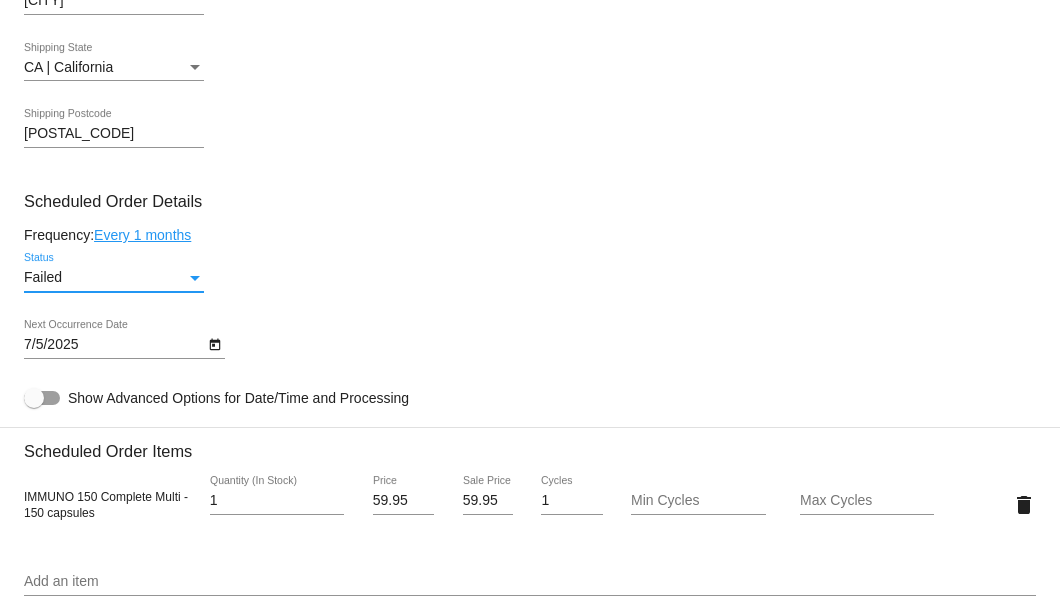click at bounding box center [195, 278] 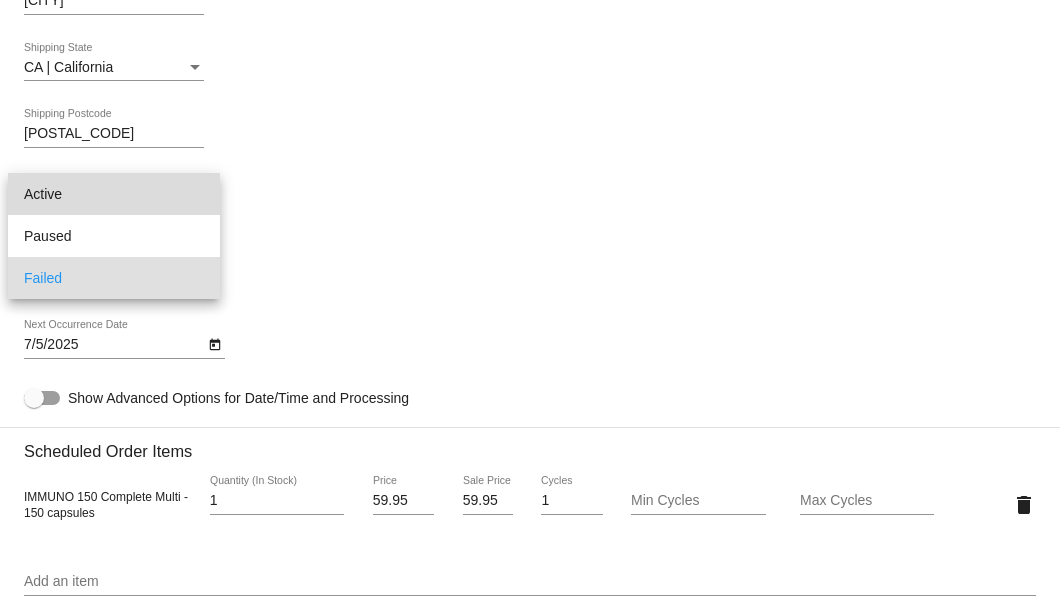 click on "Active" at bounding box center (114, 194) 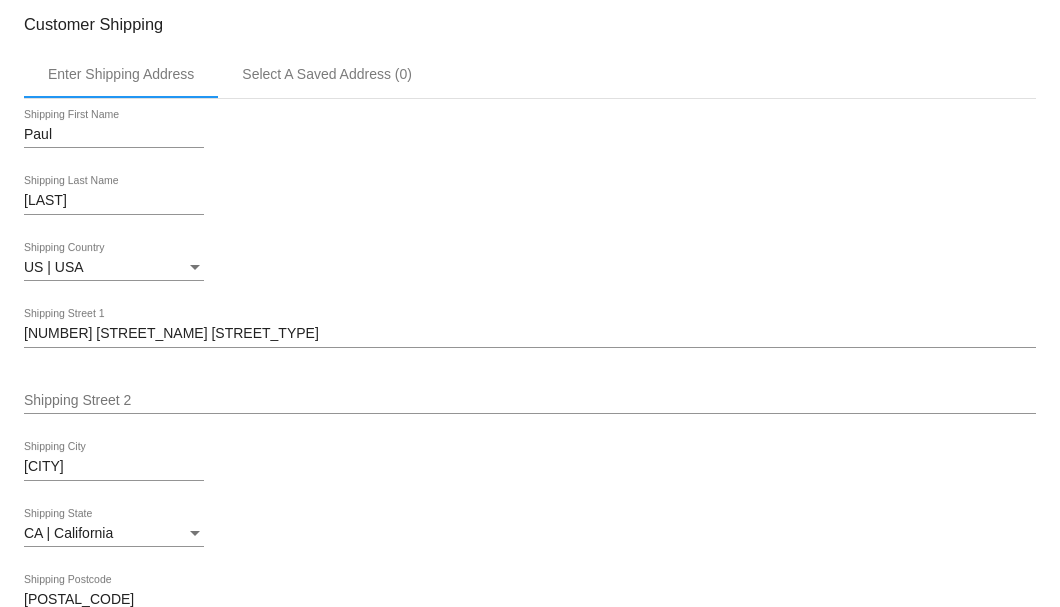 scroll, scrollTop: 333, scrollLeft: 0, axis: vertical 